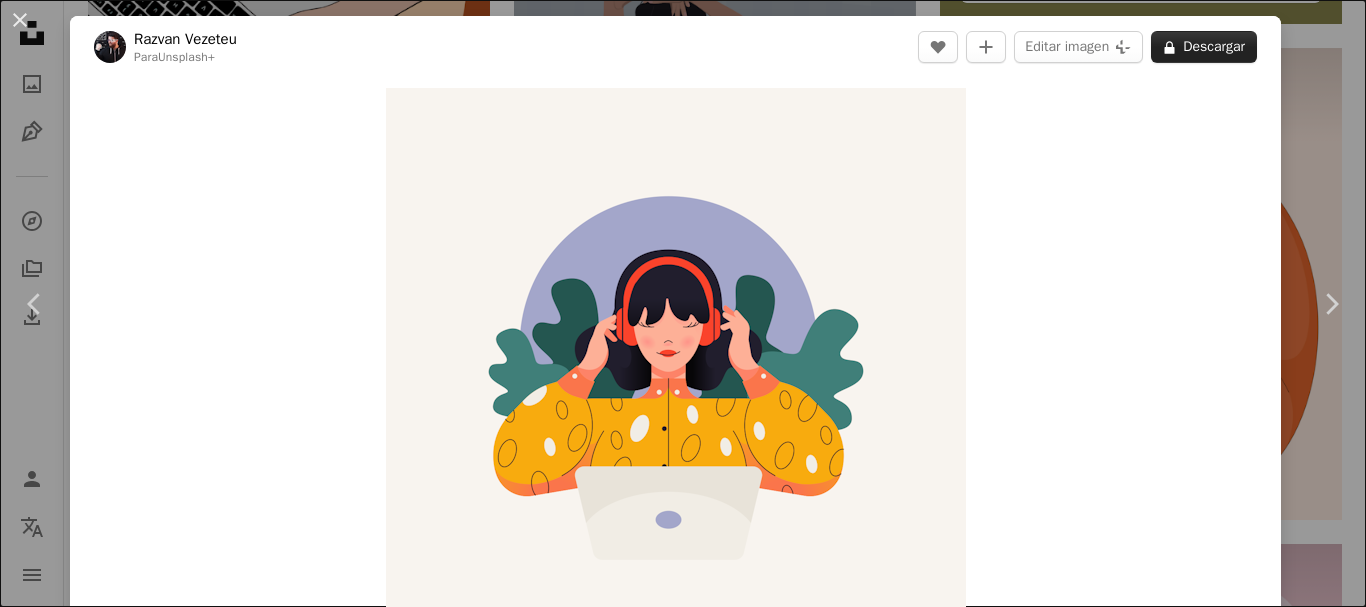 scroll, scrollTop: 1000, scrollLeft: 0, axis: vertical 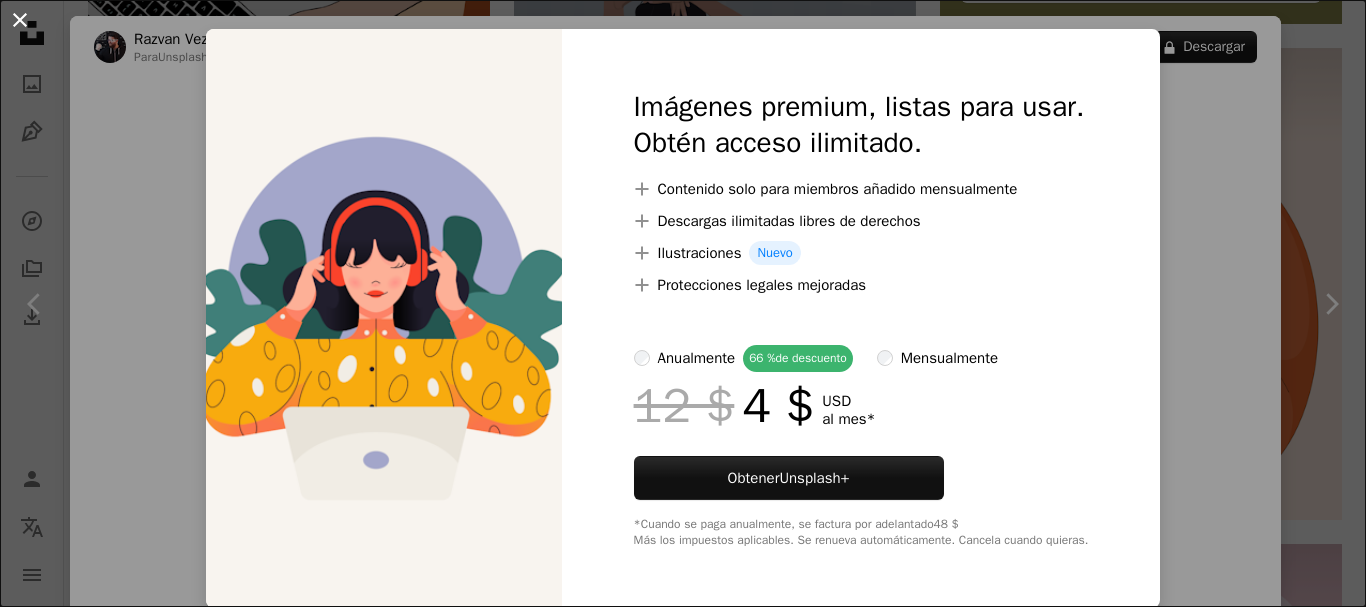click on "An X shape" at bounding box center (20, 20) 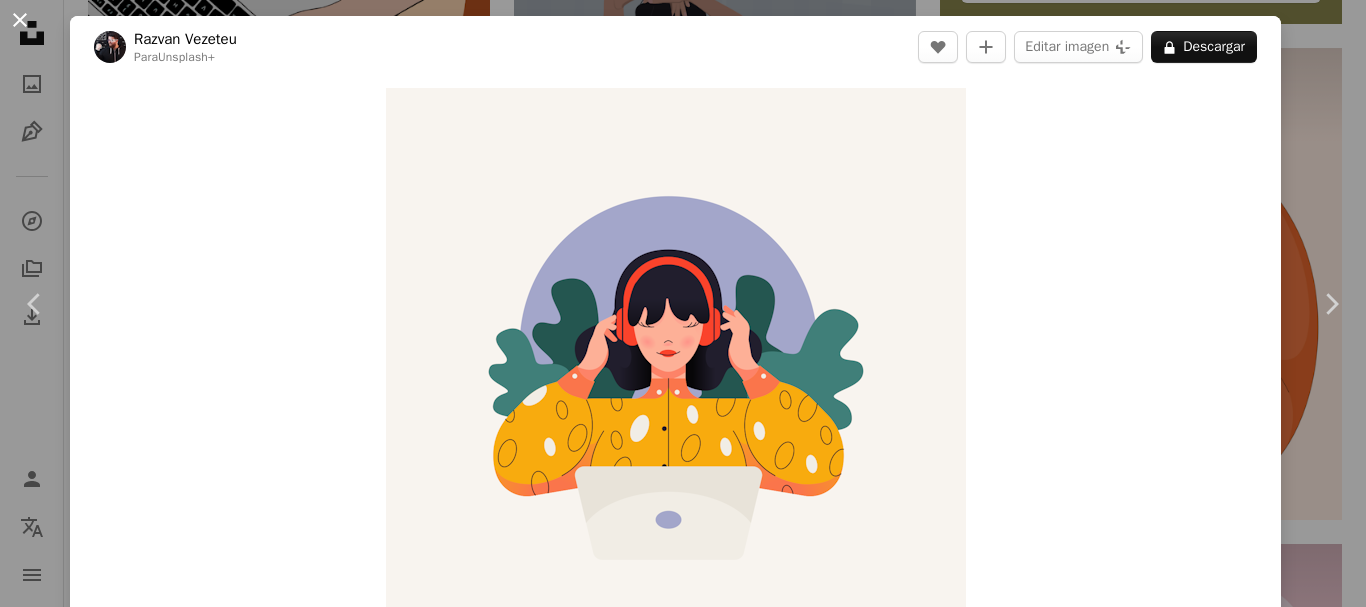 click on "An X shape" at bounding box center [20, 20] 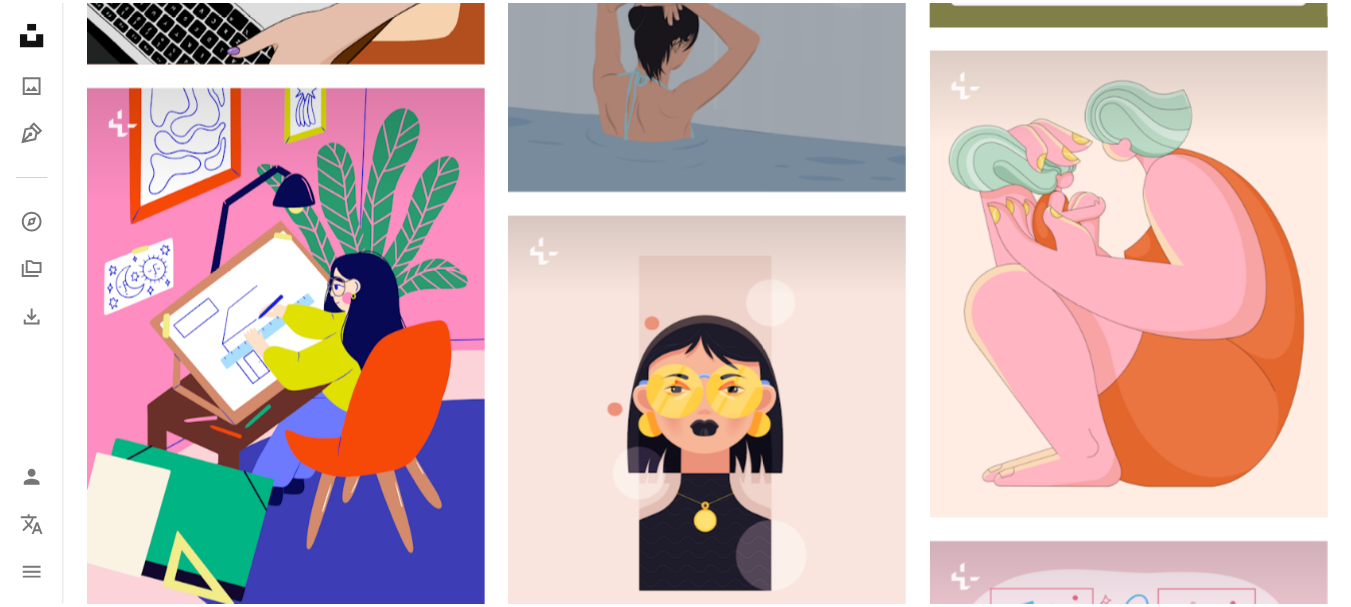scroll, scrollTop: 500, scrollLeft: 0, axis: vertical 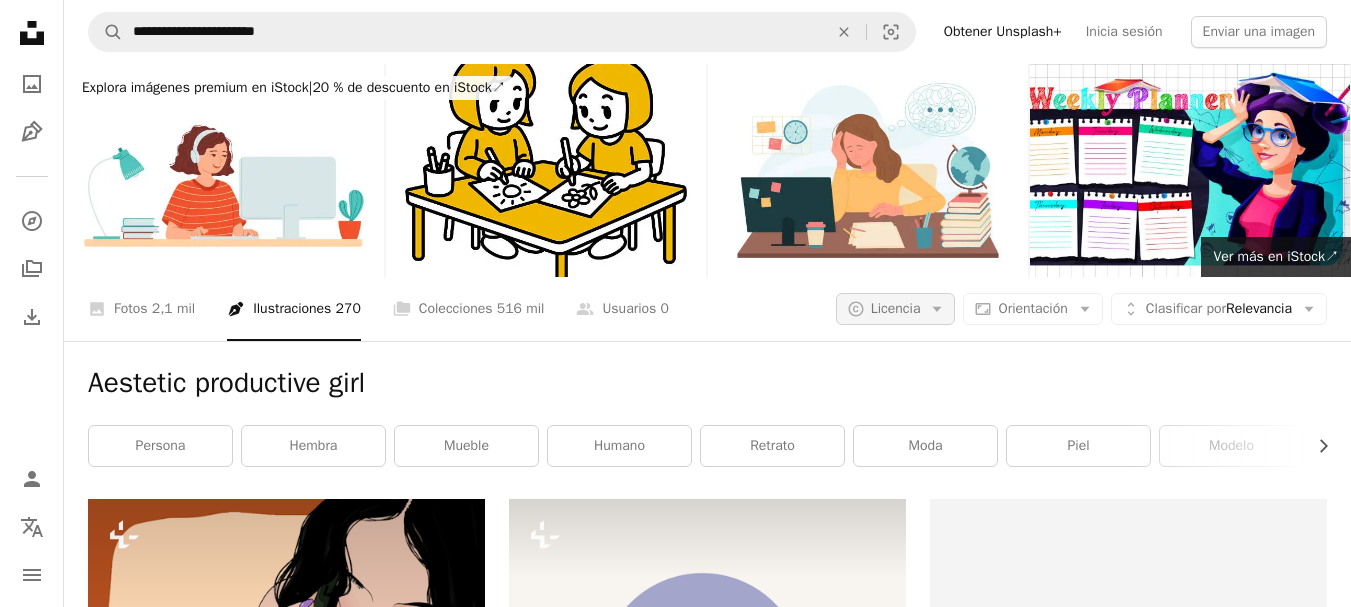 click on "A copyright icon © Licencia Arrow down" at bounding box center (896, 309) 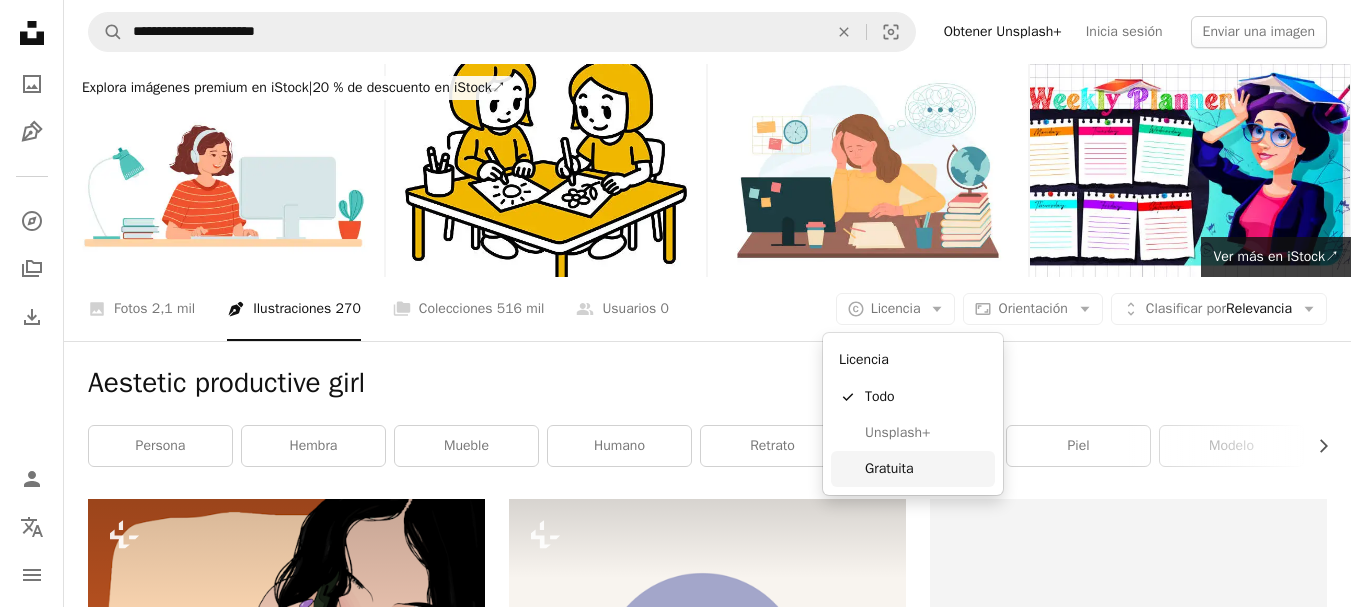 click on "Gratuita" at bounding box center [926, 469] 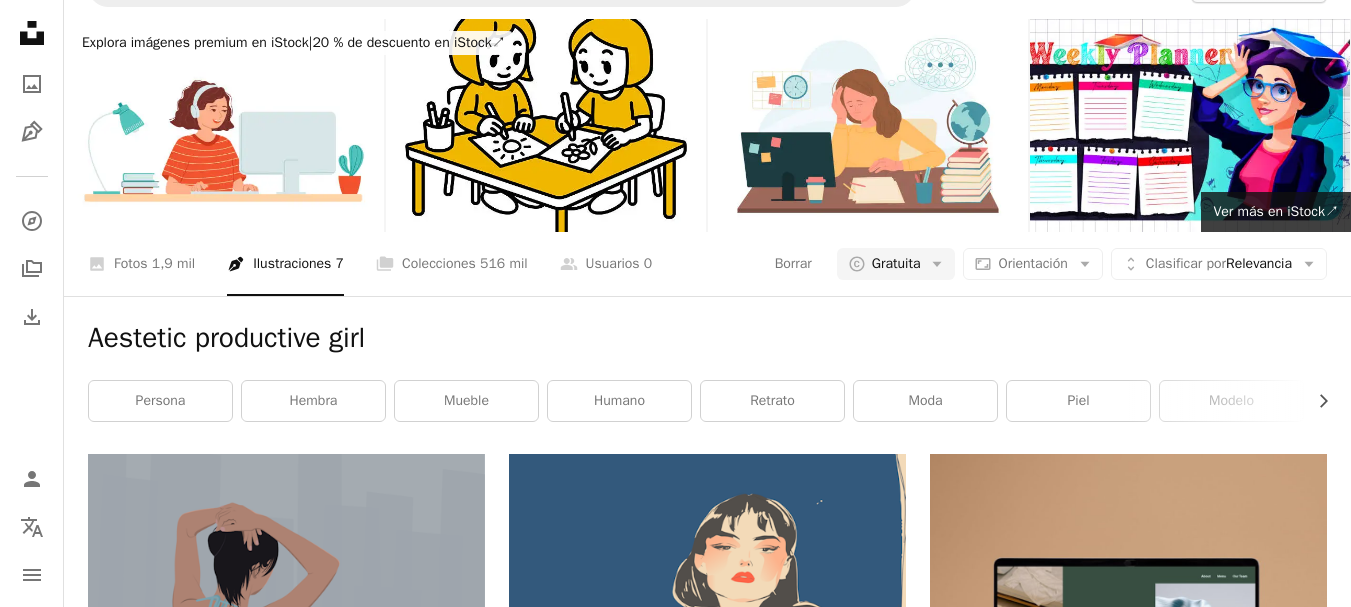 scroll, scrollTop: 0, scrollLeft: 0, axis: both 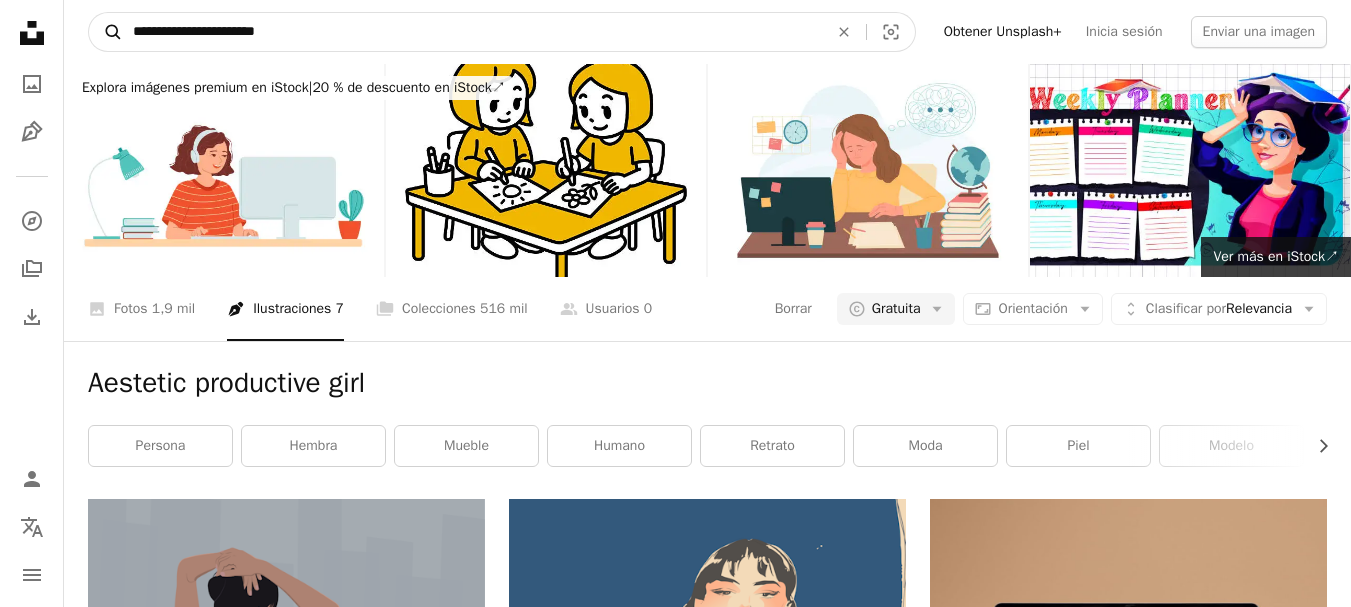 drag, startPoint x: 183, startPoint y: 33, endPoint x: 112, endPoint y: 28, distance: 71.17584 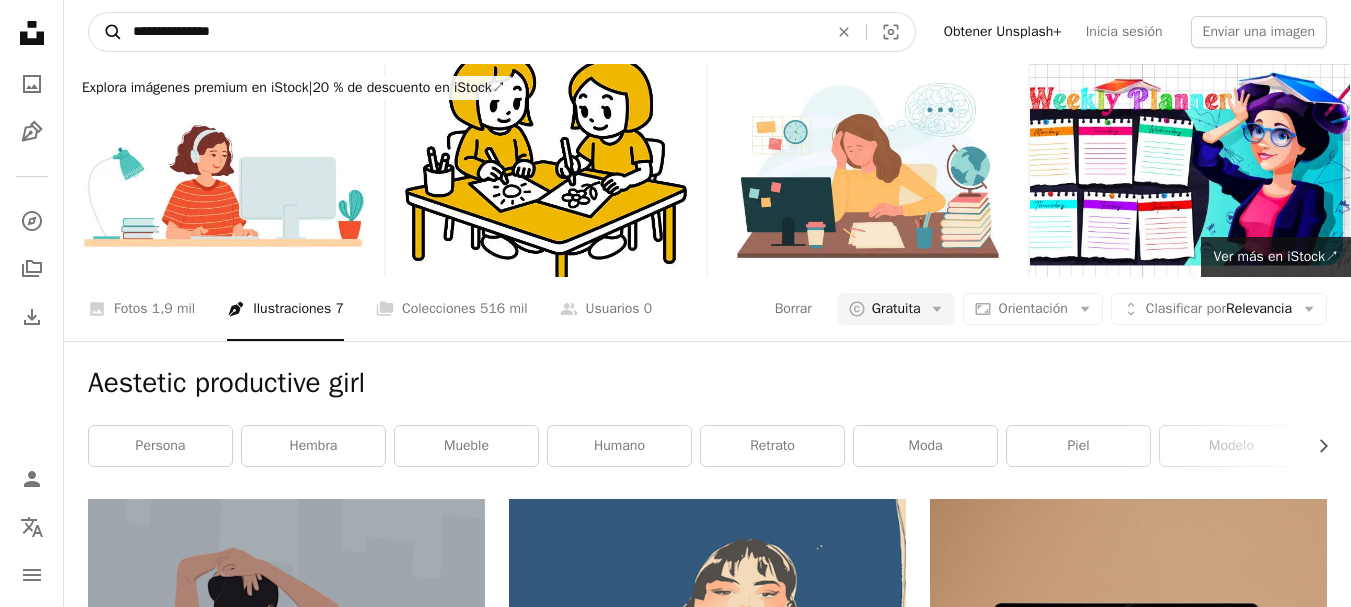 type on "**********" 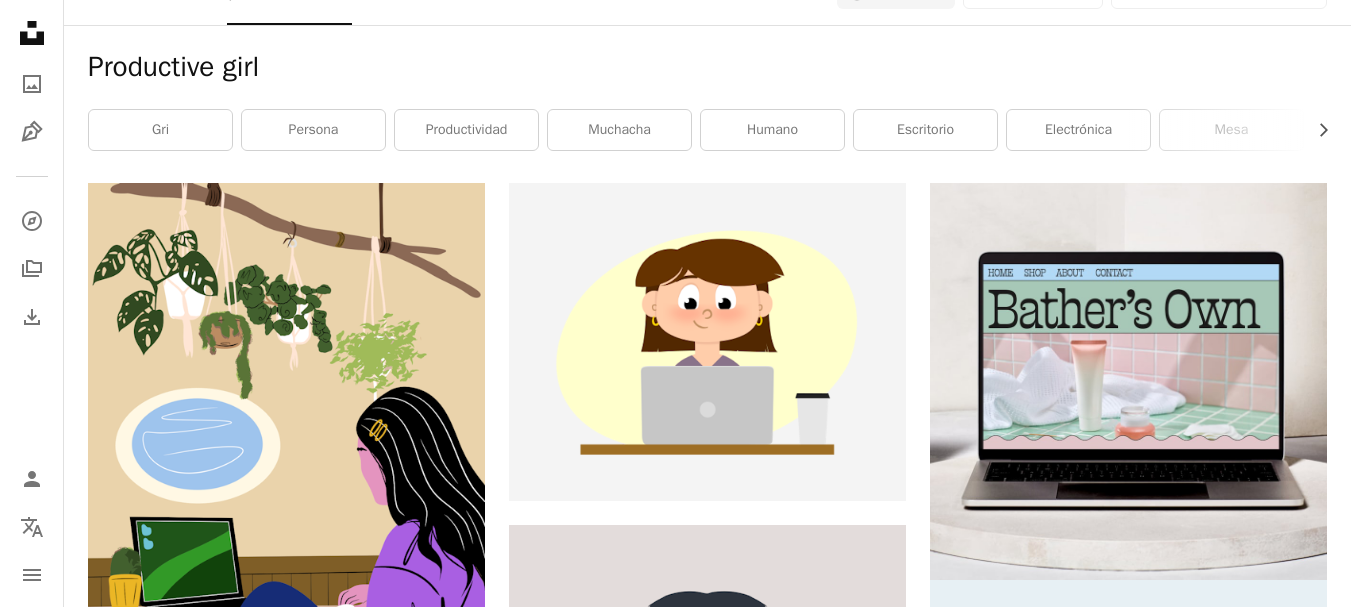 scroll, scrollTop: 323, scrollLeft: 0, axis: vertical 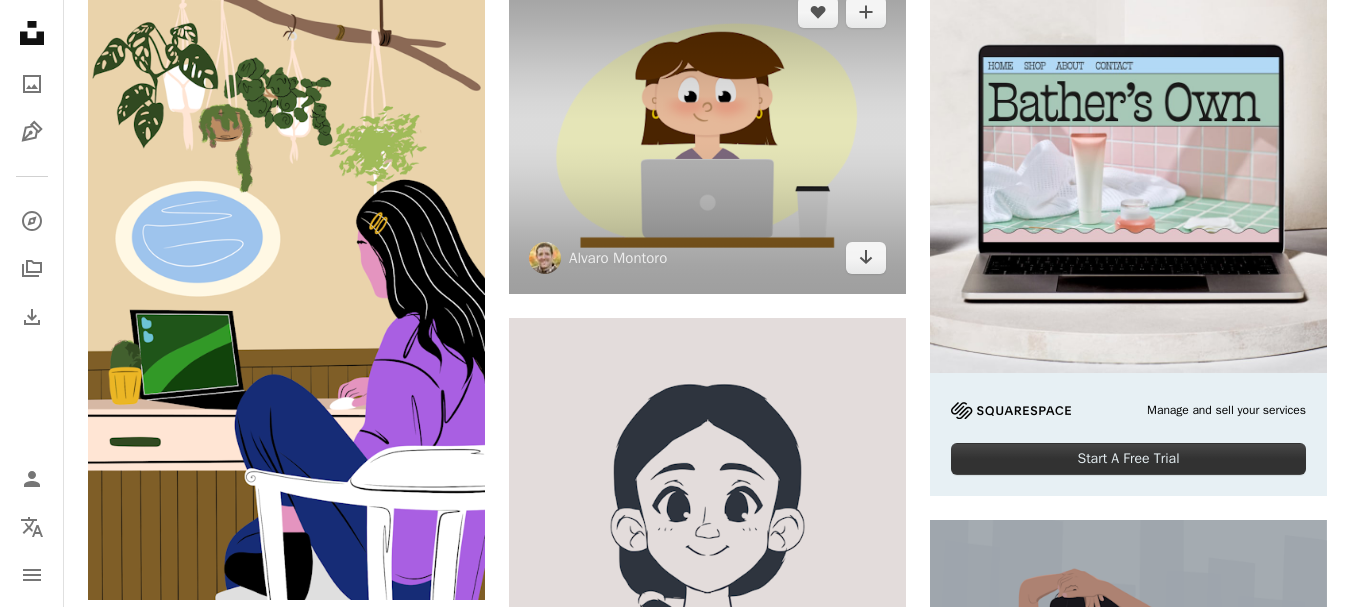 click at bounding box center (707, 135) 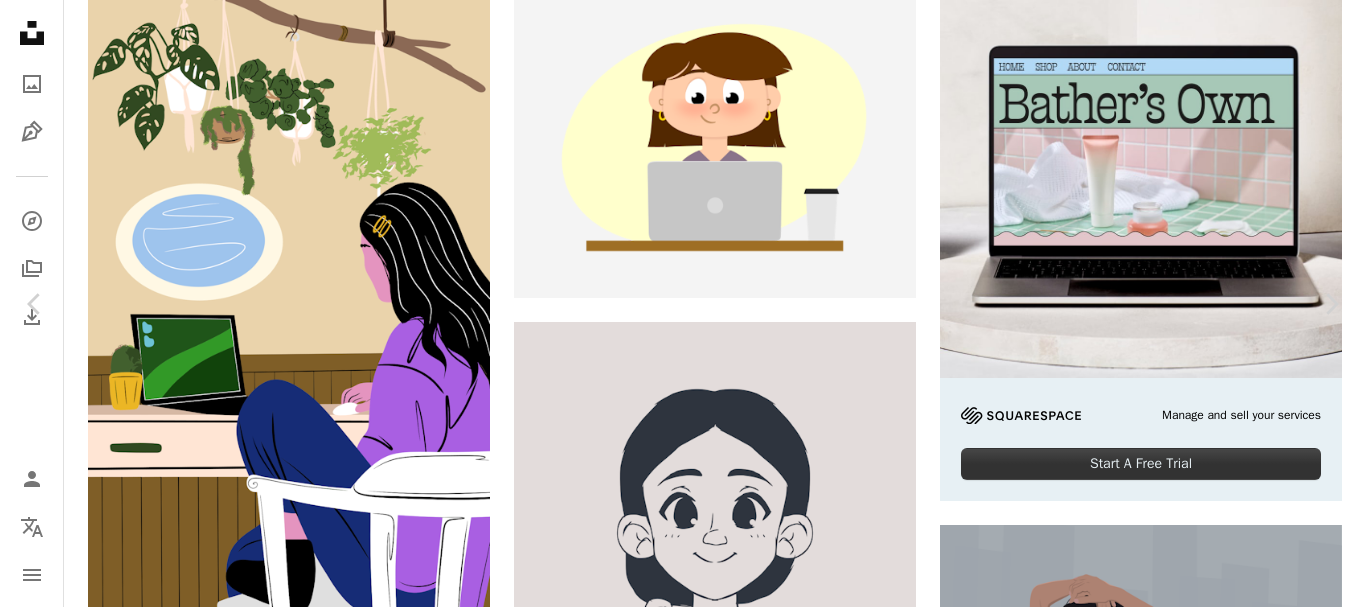 scroll, scrollTop: 3500, scrollLeft: 0, axis: vertical 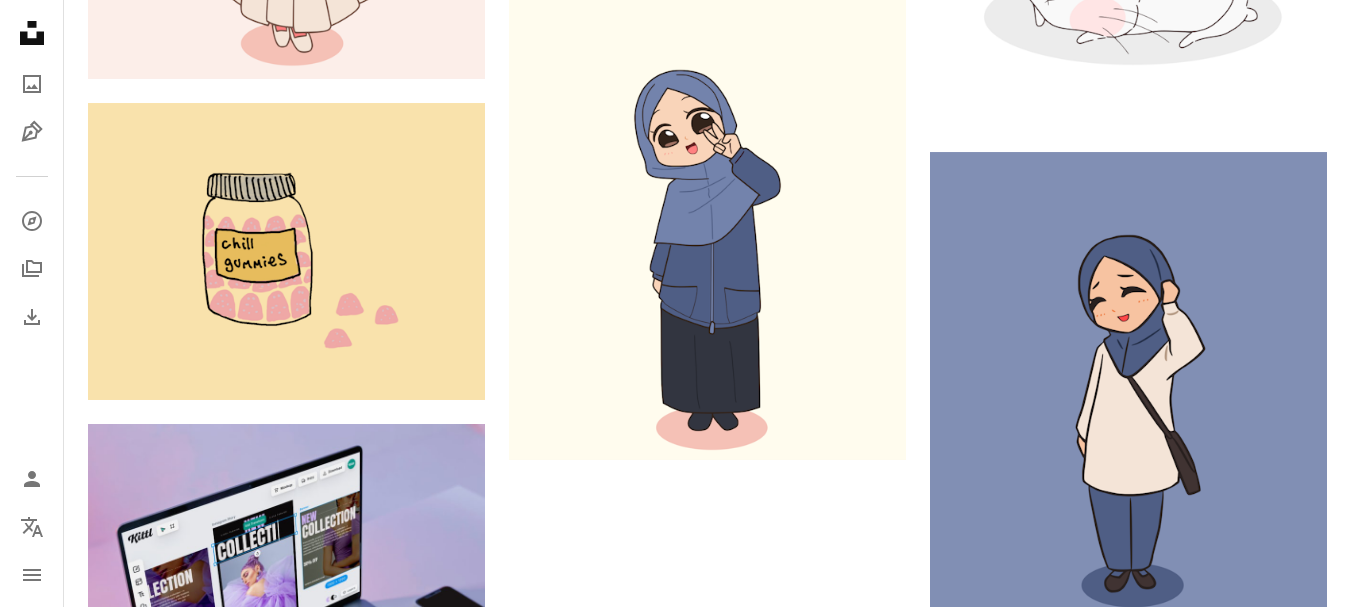 click on "Unsplash logo Página de inicio de Unsplash" 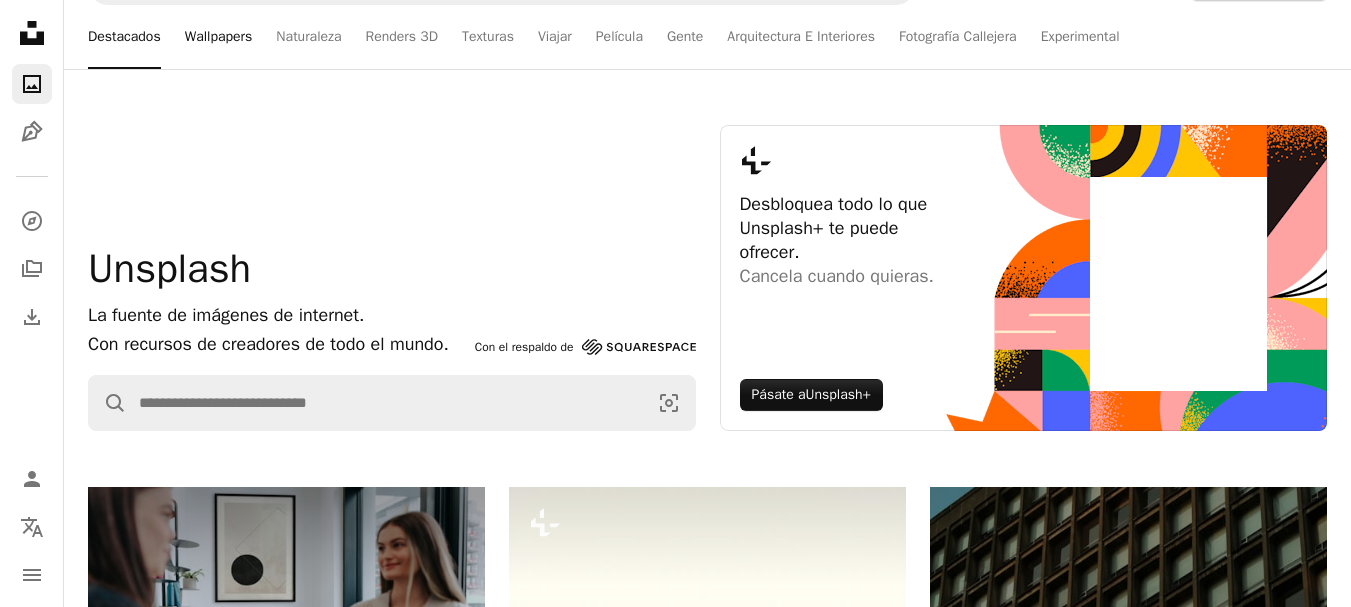 scroll, scrollTop: 0, scrollLeft: 0, axis: both 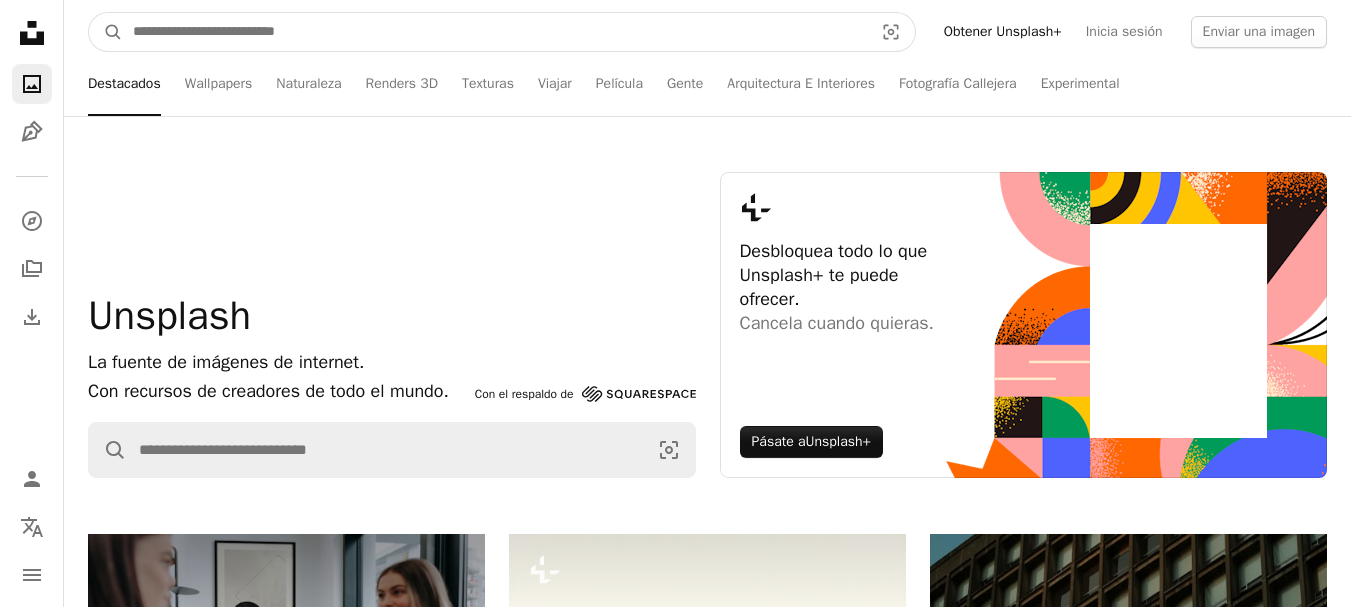 click at bounding box center (495, 32) 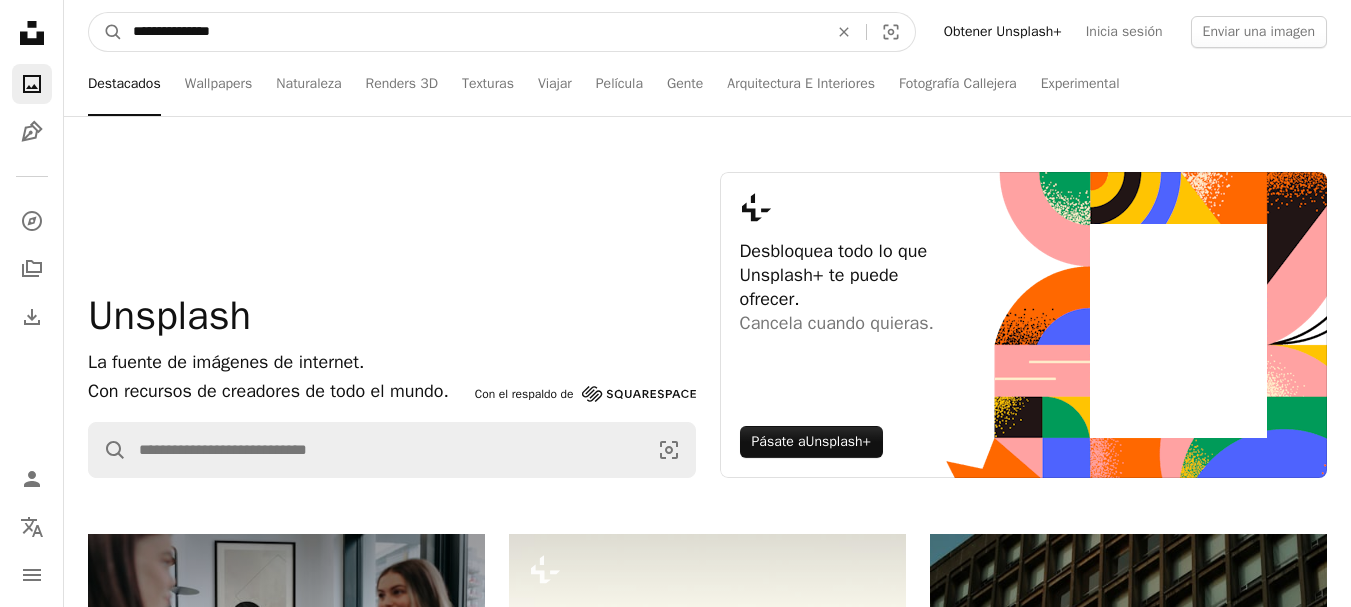type on "**********" 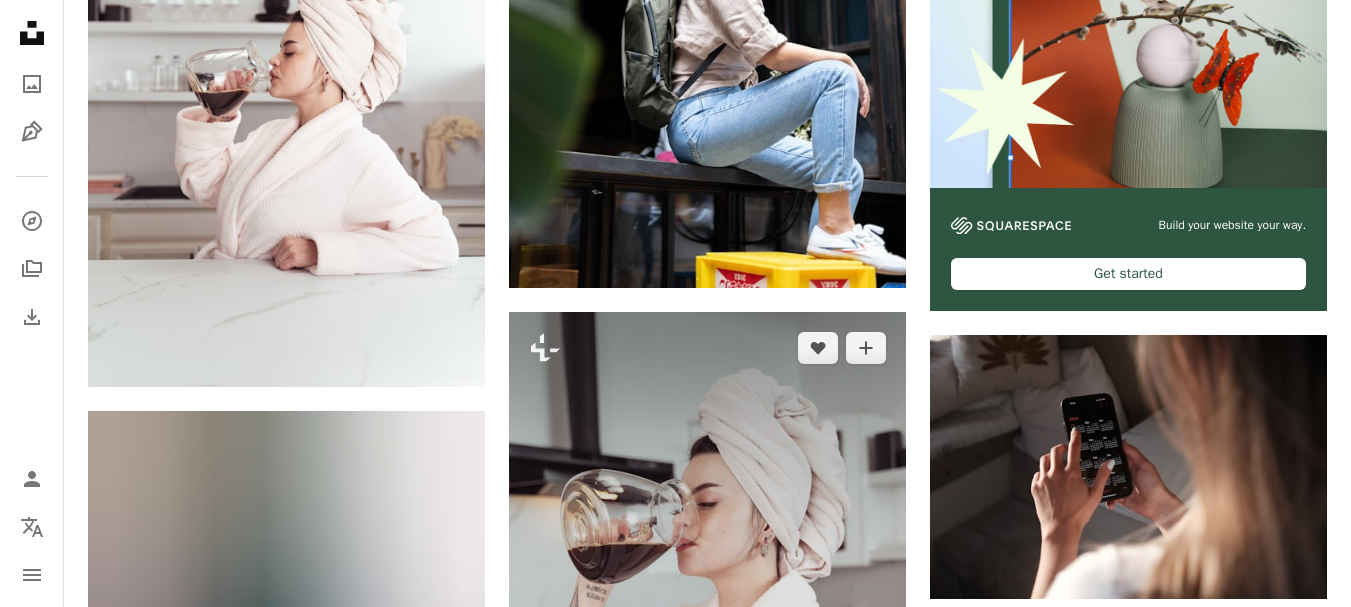scroll, scrollTop: 200, scrollLeft: 0, axis: vertical 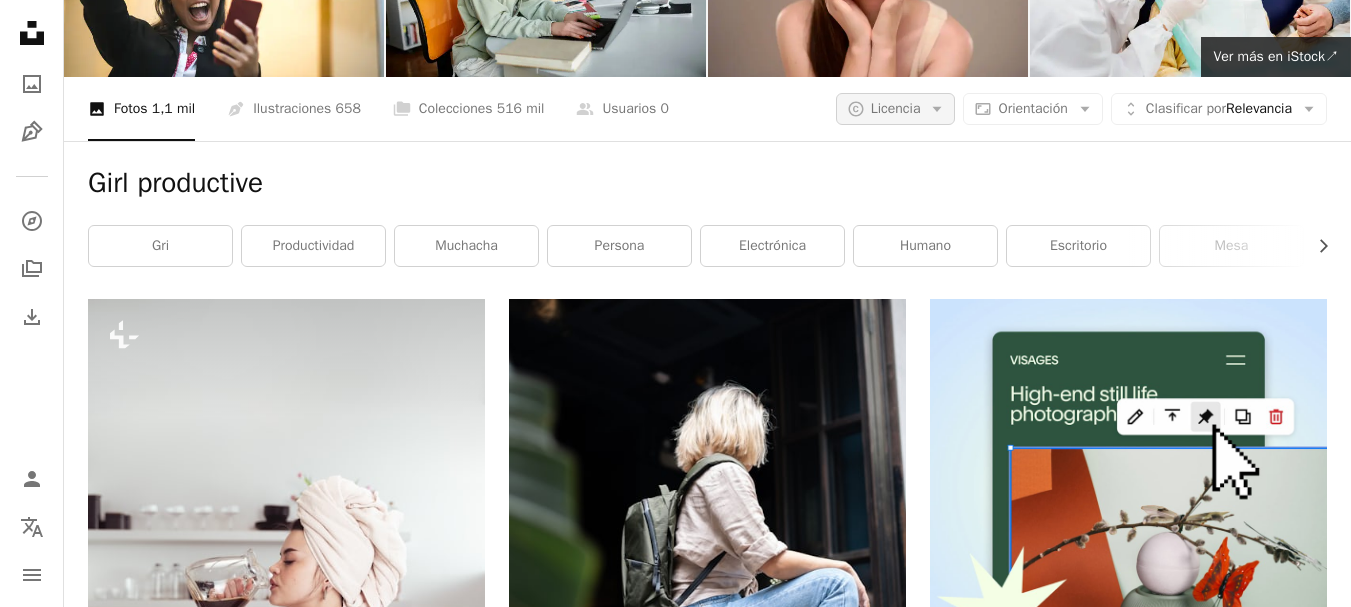 click on "Licencia" at bounding box center (896, 108) 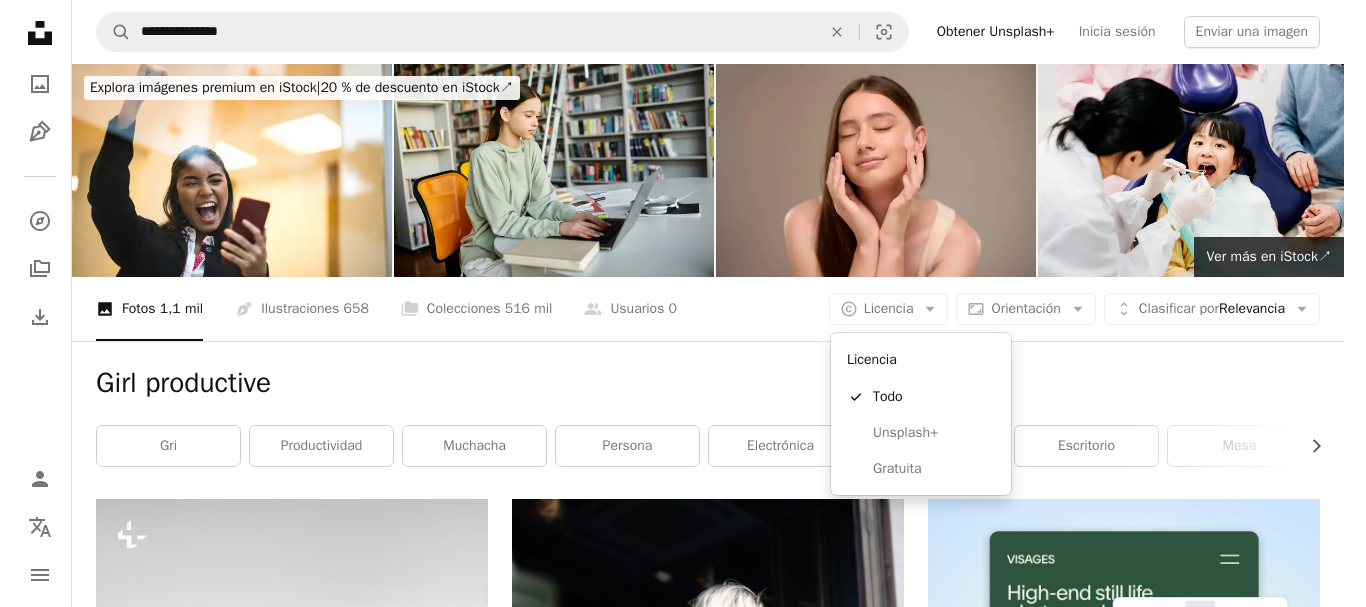 scroll, scrollTop: 0, scrollLeft: 0, axis: both 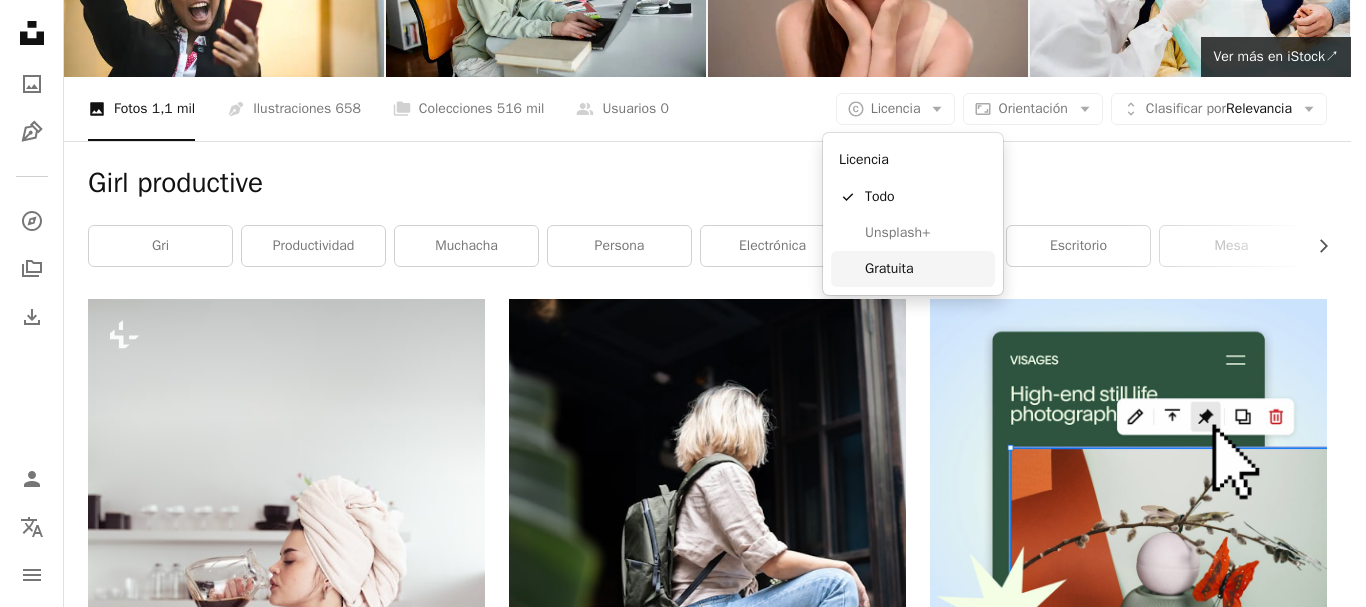 click on "Gratuita" at bounding box center [926, 269] 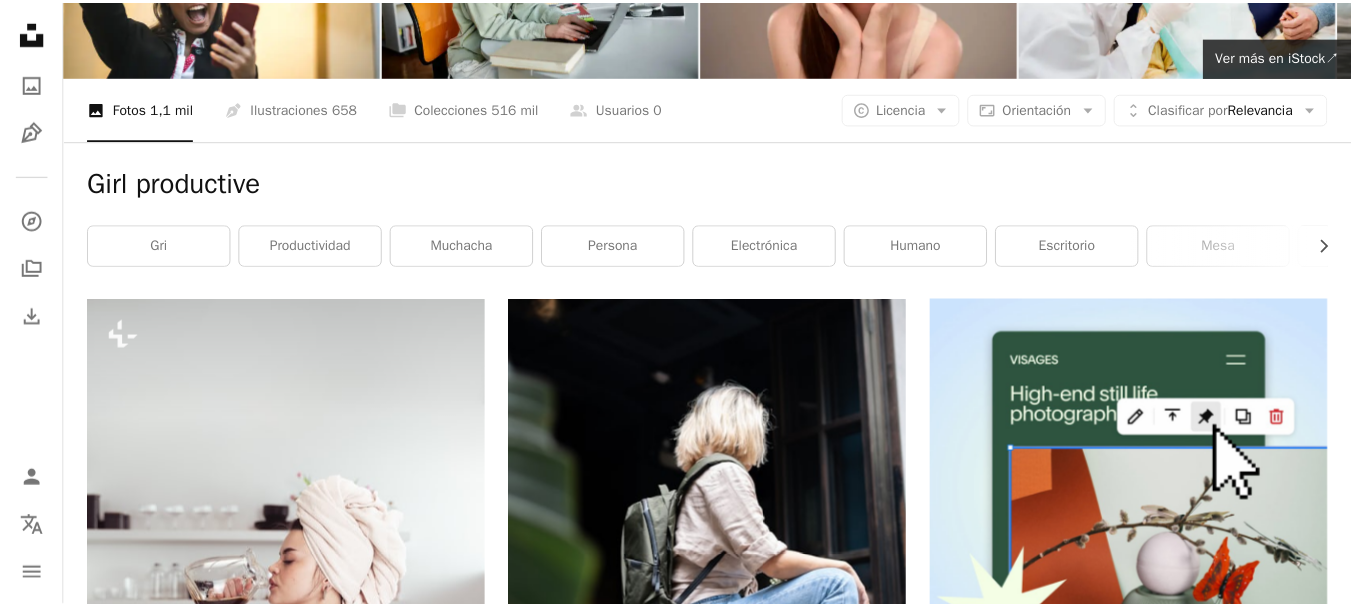 scroll, scrollTop: 200, scrollLeft: 0, axis: vertical 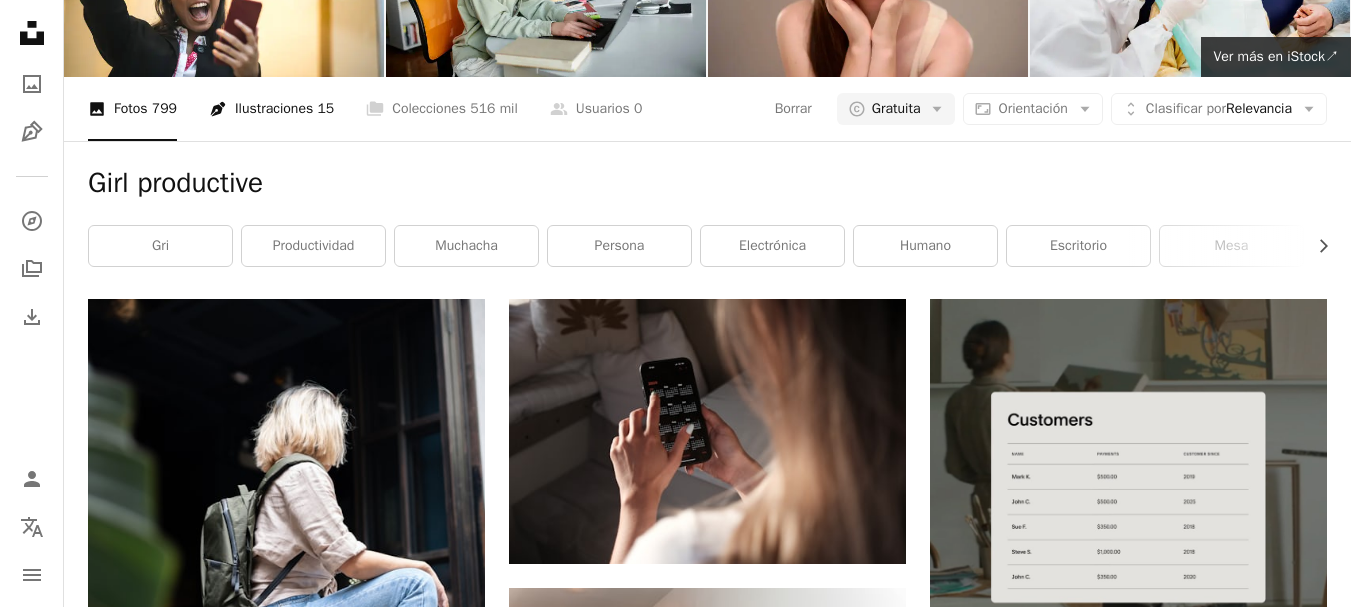 click on "Pen Tool Ilustraciones   15" at bounding box center [271, 109] 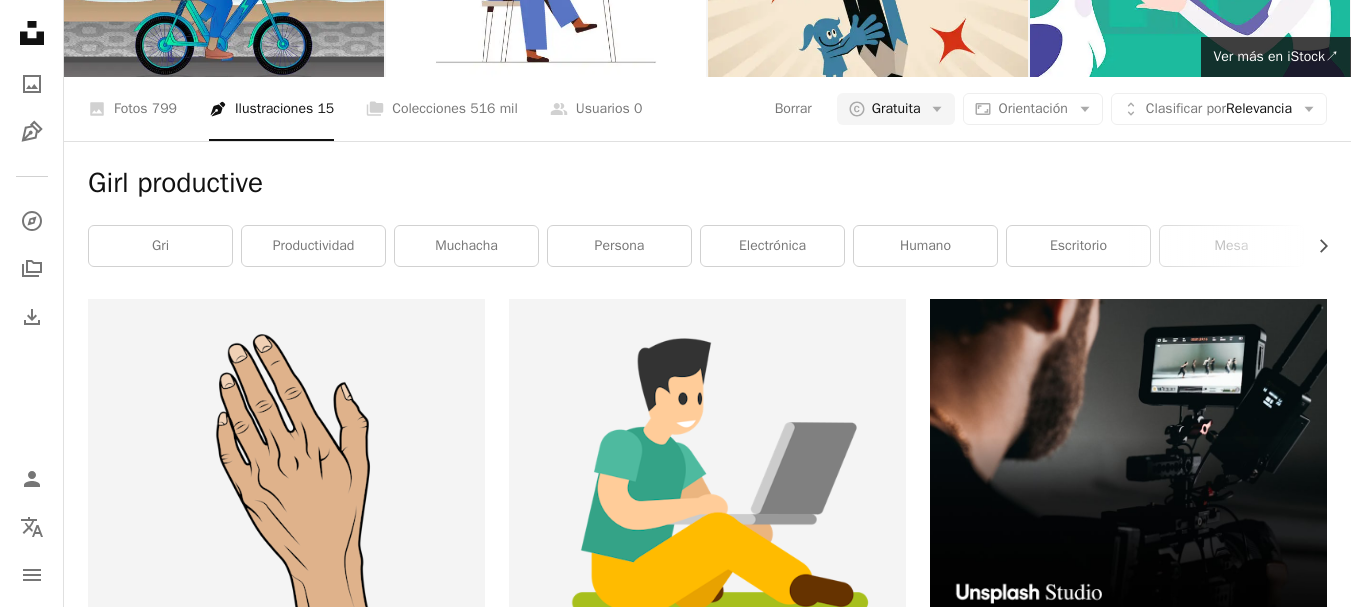 scroll, scrollTop: 3800, scrollLeft: 0, axis: vertical 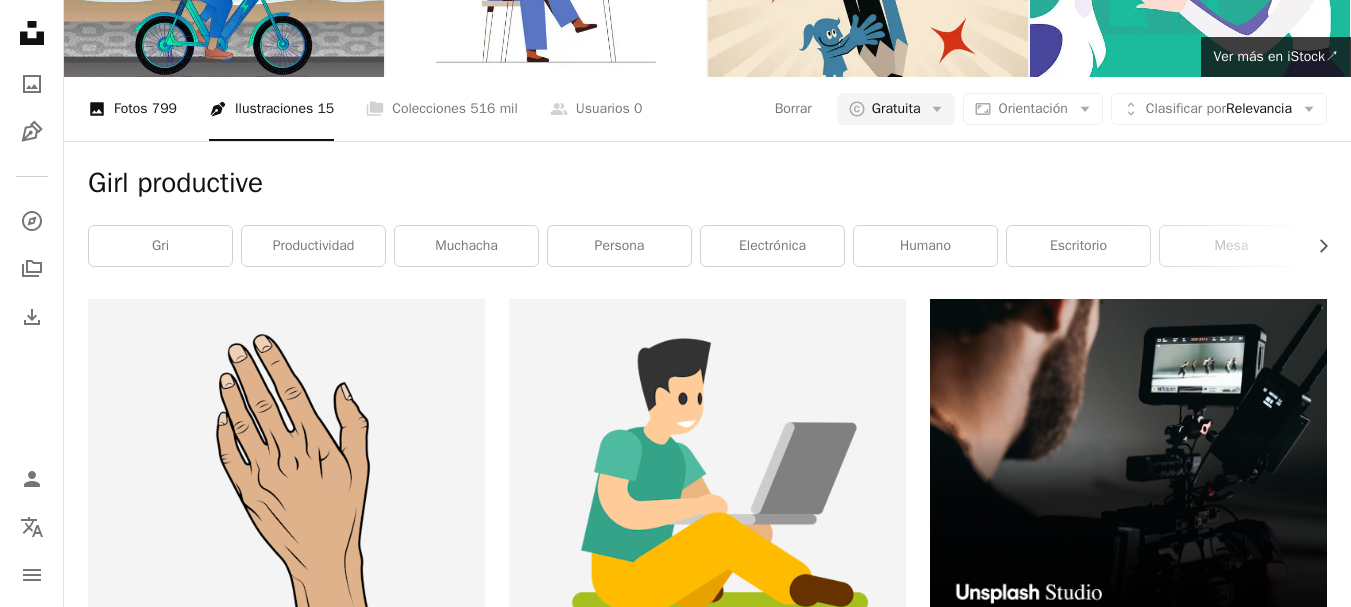 click on "A photo Fotos   799" at bounding box center (132, 109) 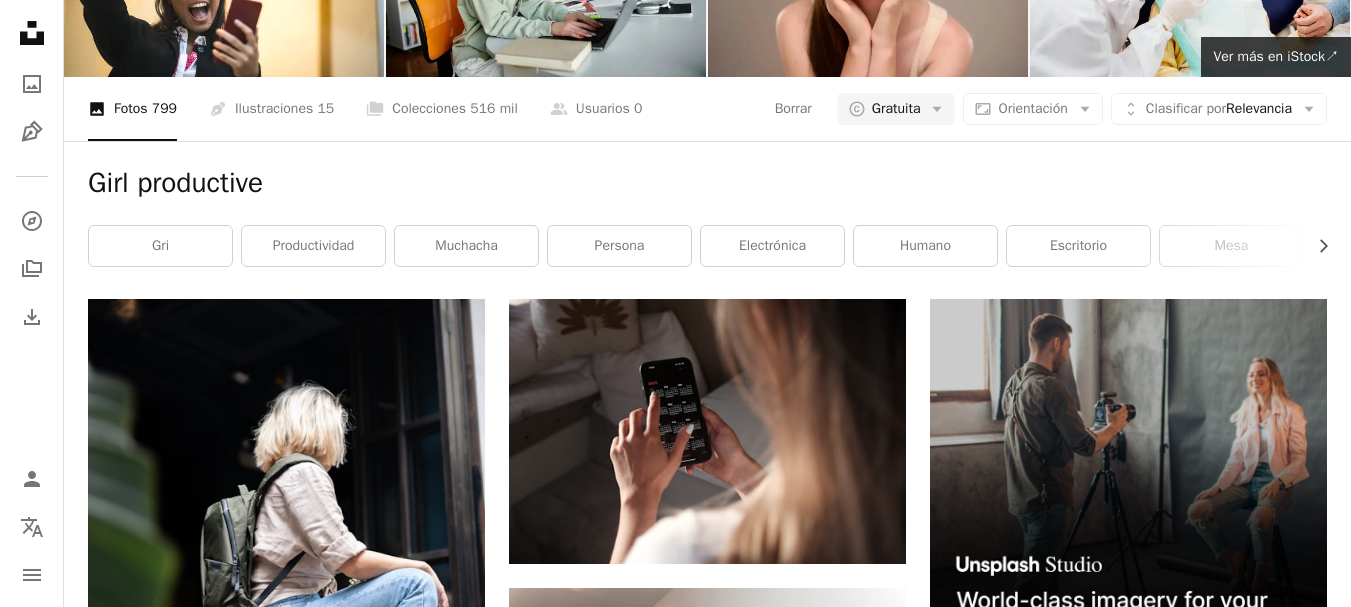 scroll, scrollTop: 3600, scrollLeft: 0, axis: vertical 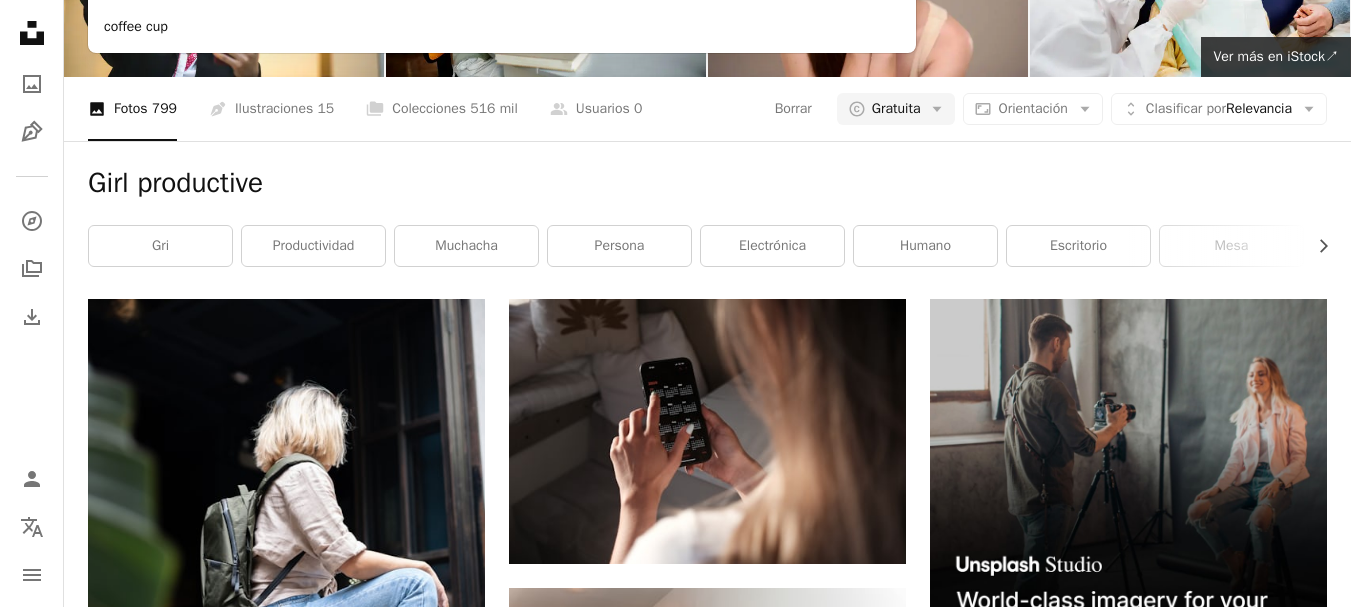 type on "**" 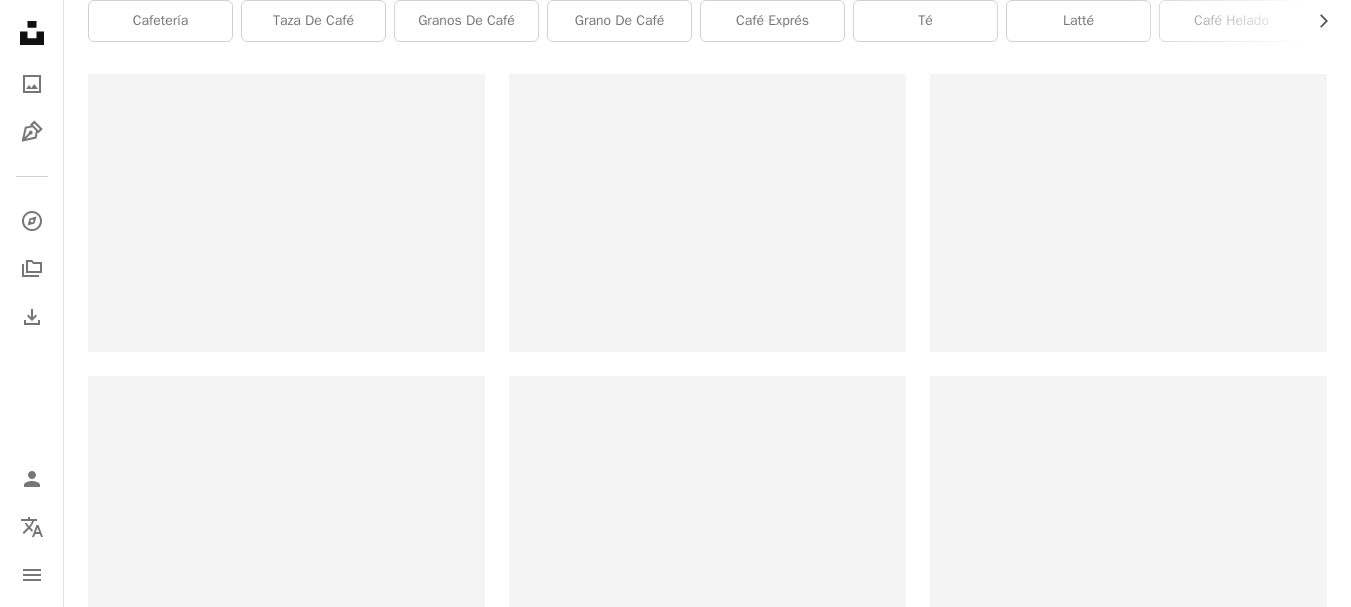 click on "******" at bounding box center (472, -168) 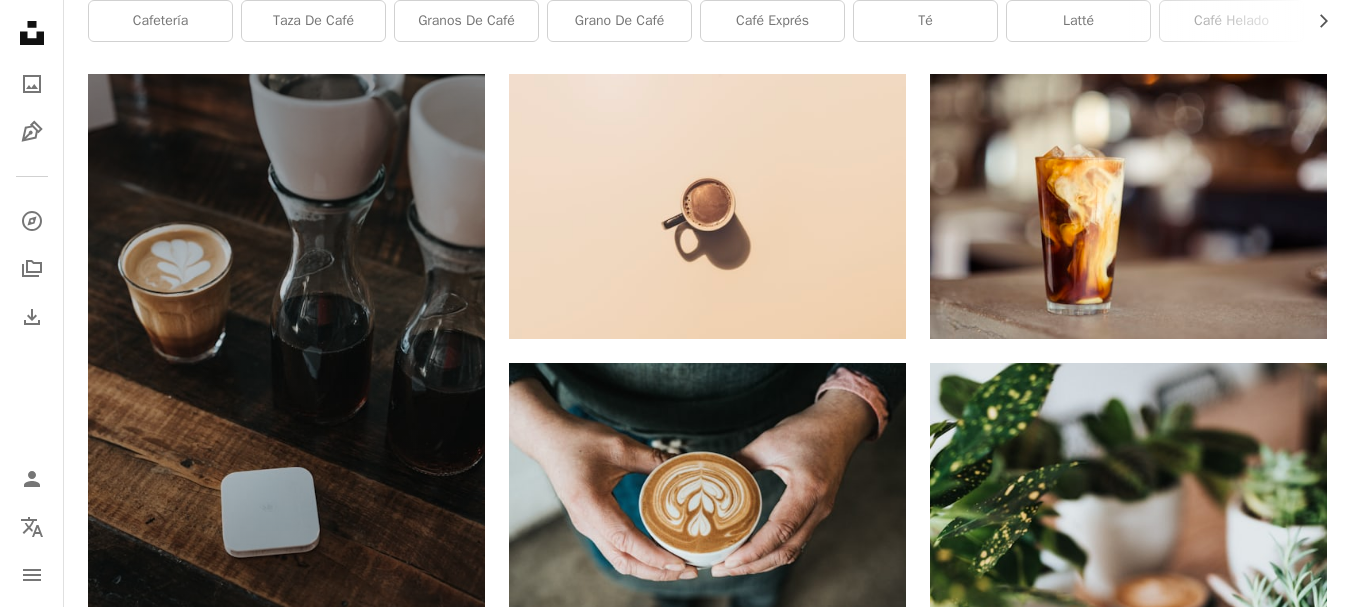type on "**********" 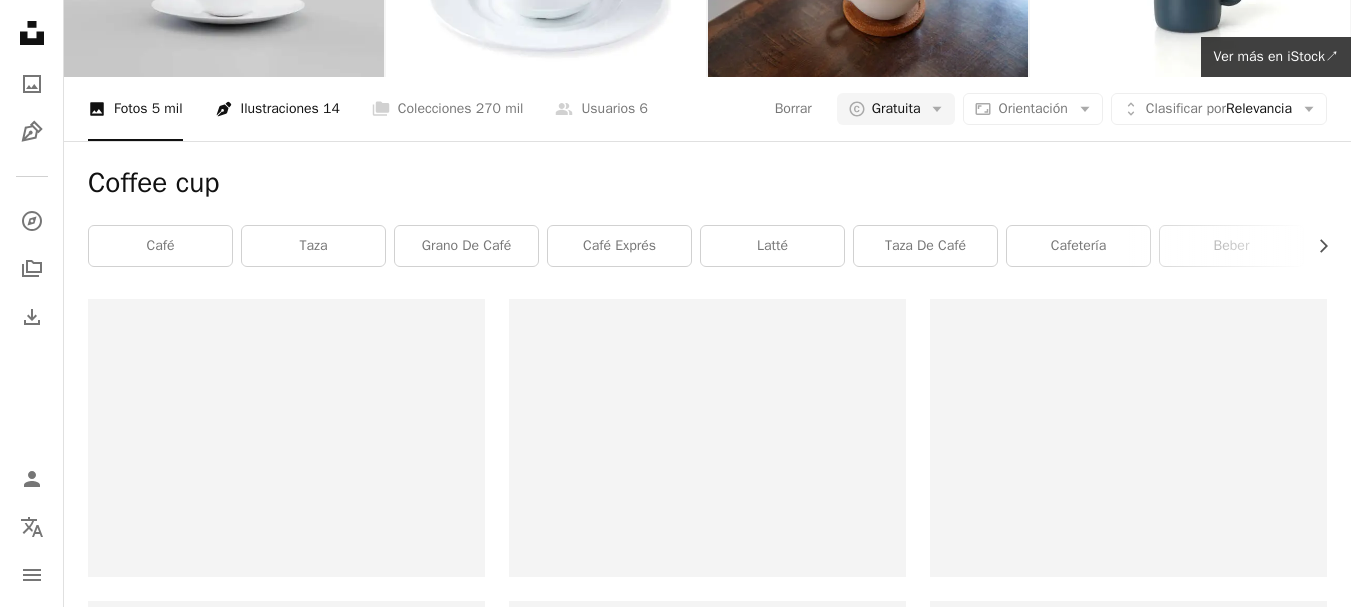 click on "Pen Tool Ilustraciones   14" at bounding box center (277, 109) 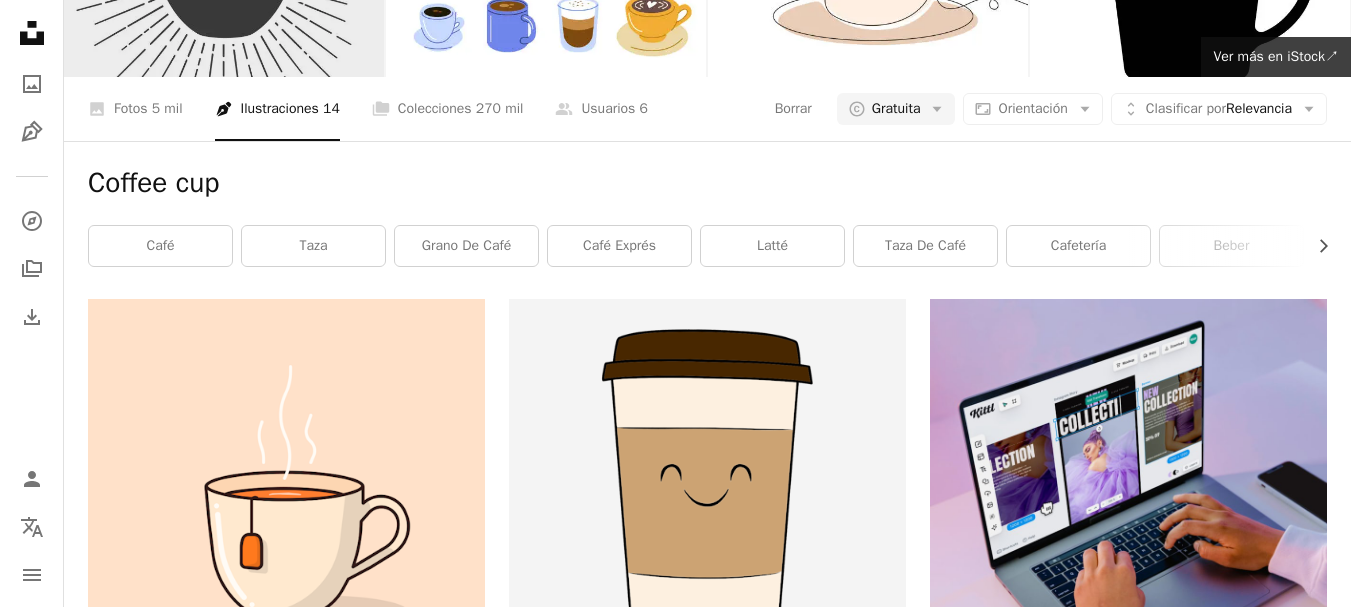 scroll, scrollTop: 0, scrollLeft: 0, axis: both 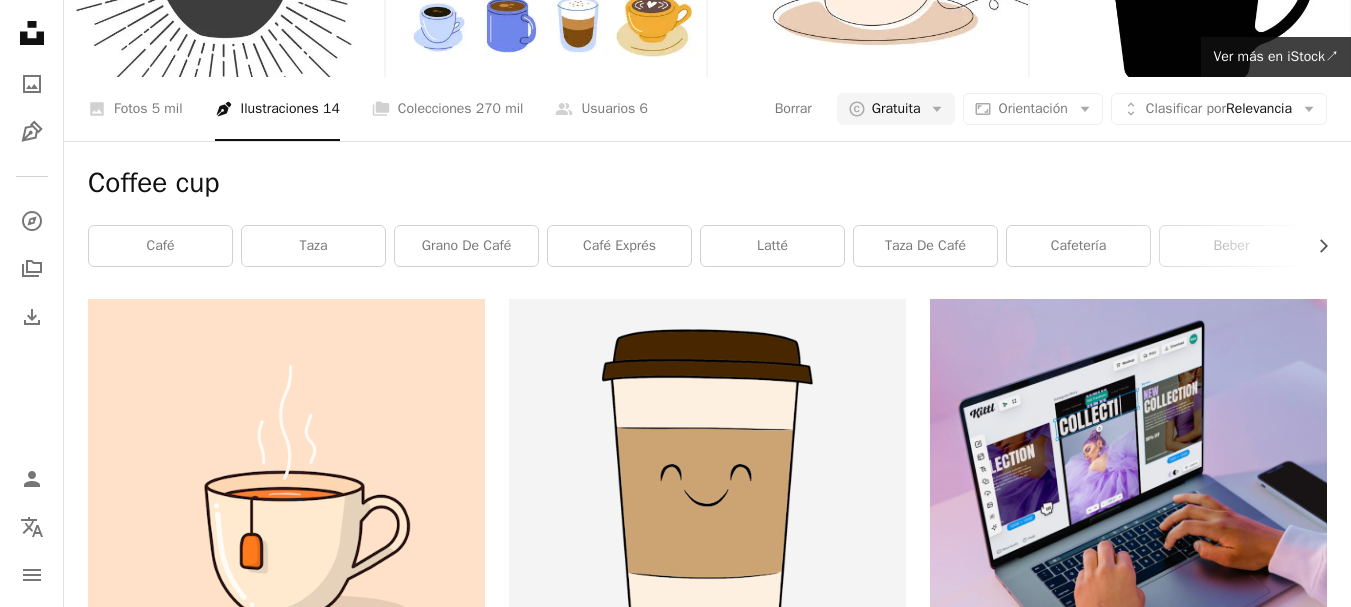 click on "**********" at bounding box center [472, -168] 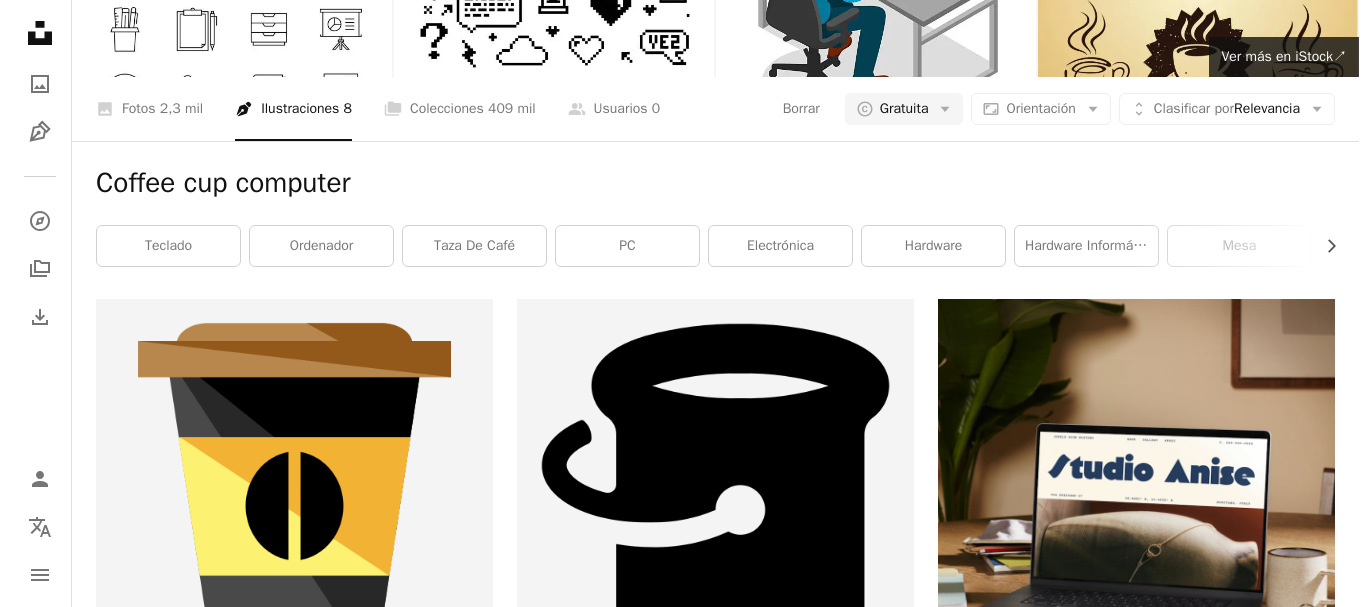 scroll, scrollTop: 1400, scrollLeft: 0, axis: vertical 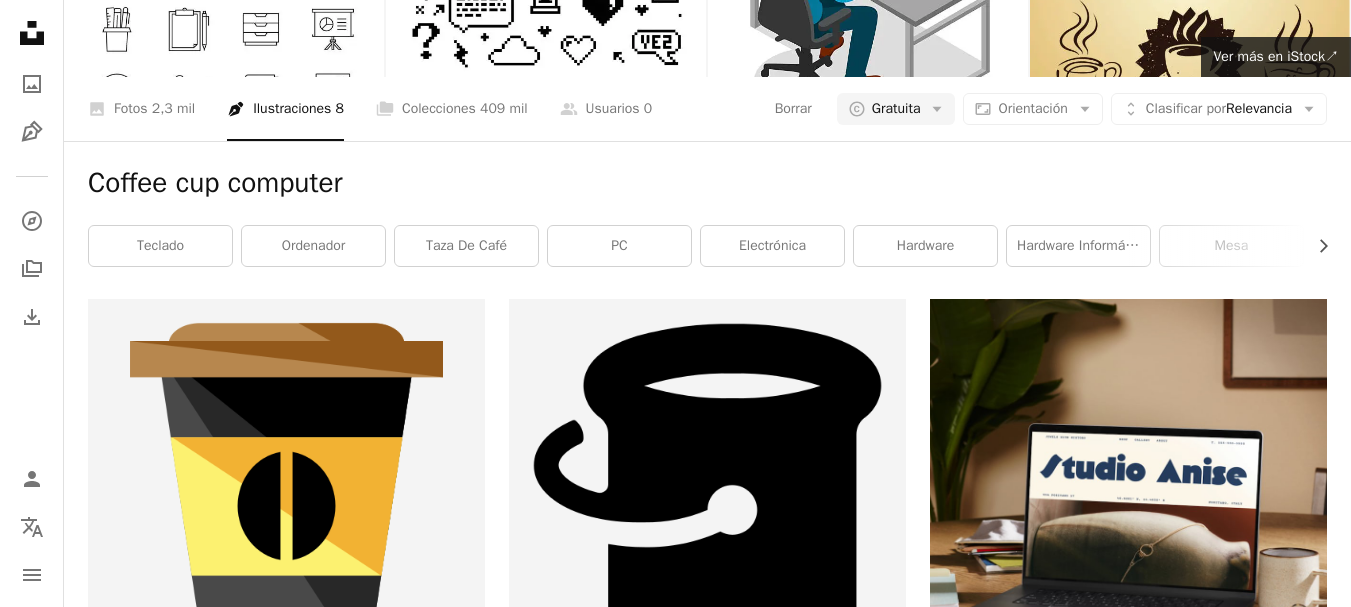 click at bounding box center [1128, 1334] 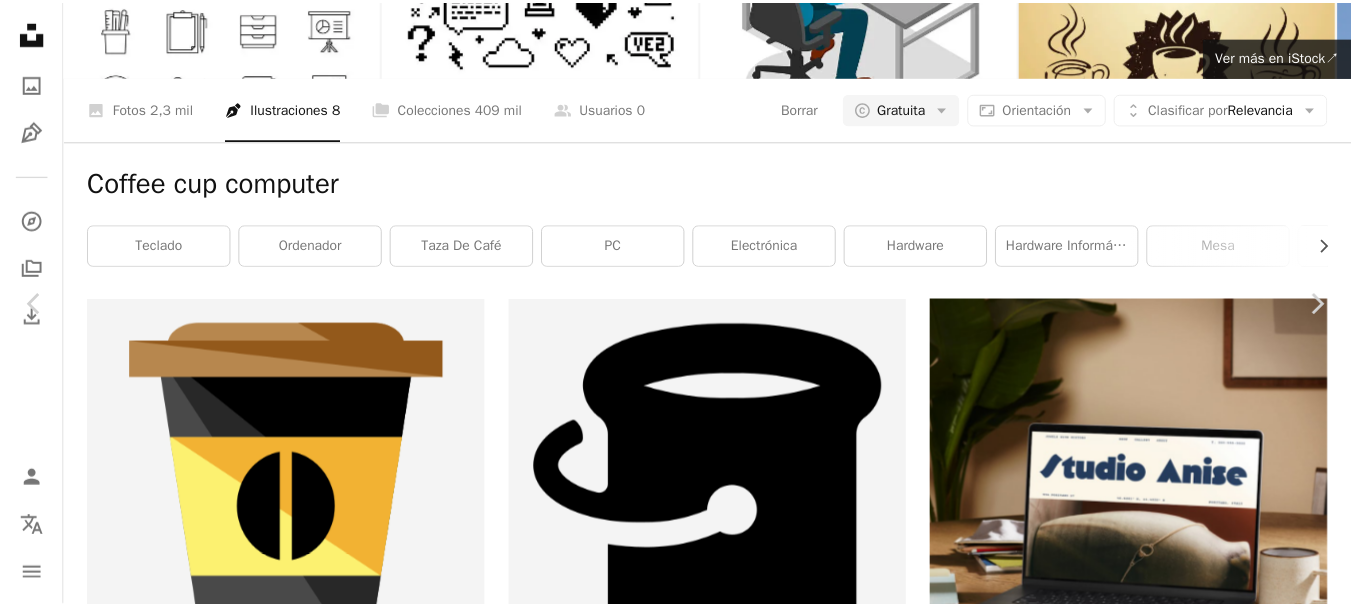 scroll, scrollTop: 0, scrollLeft: 0, axis: both 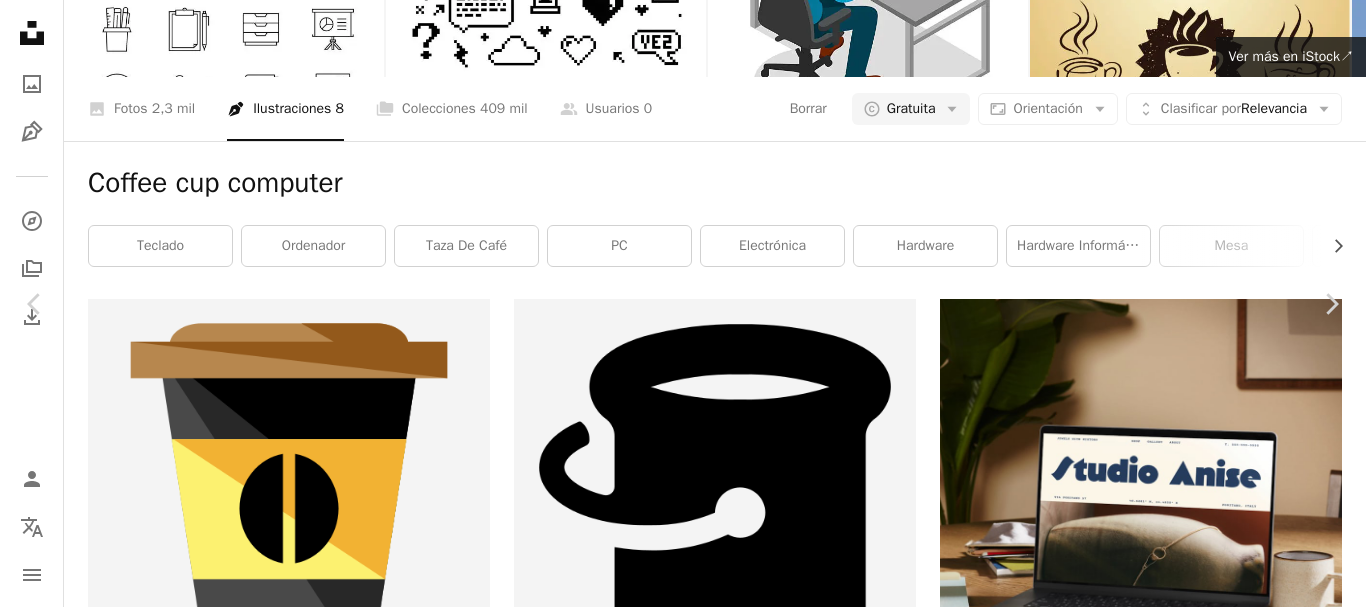 click on "Descargar gratis Chevron down" at bounding box center [1184, 4528] 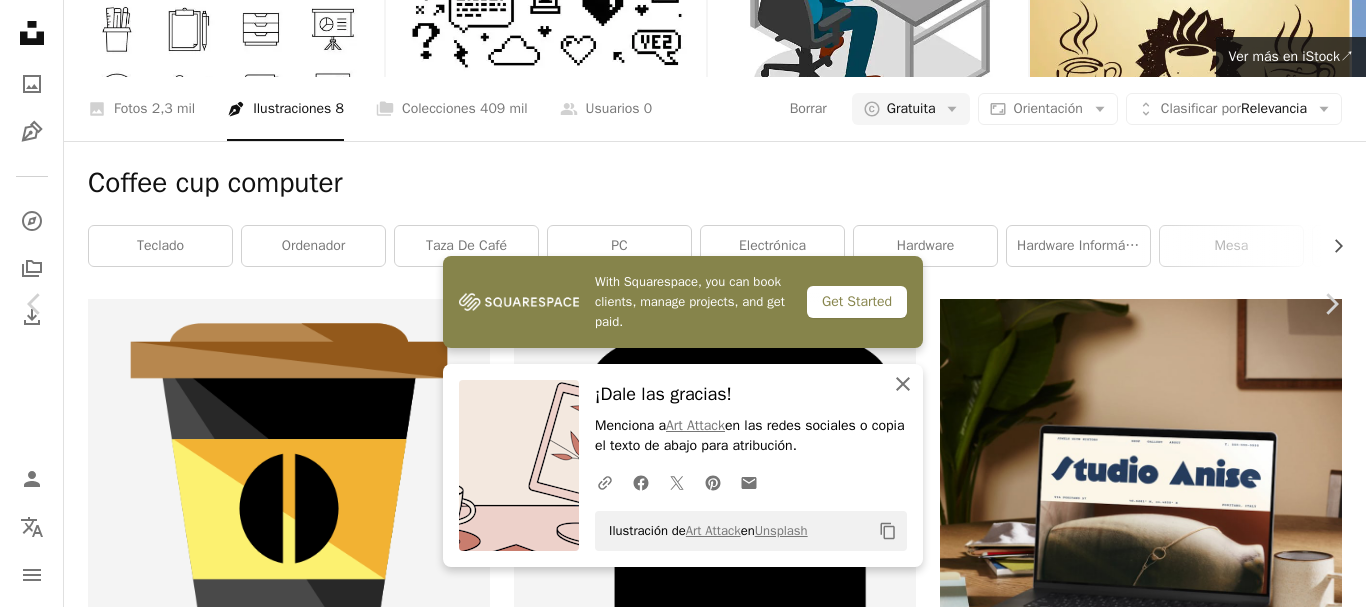 drag, startPoint x: 898, startPoint y: 390, endPoint x: 891, endPoint y: 373, distance: 18.384777 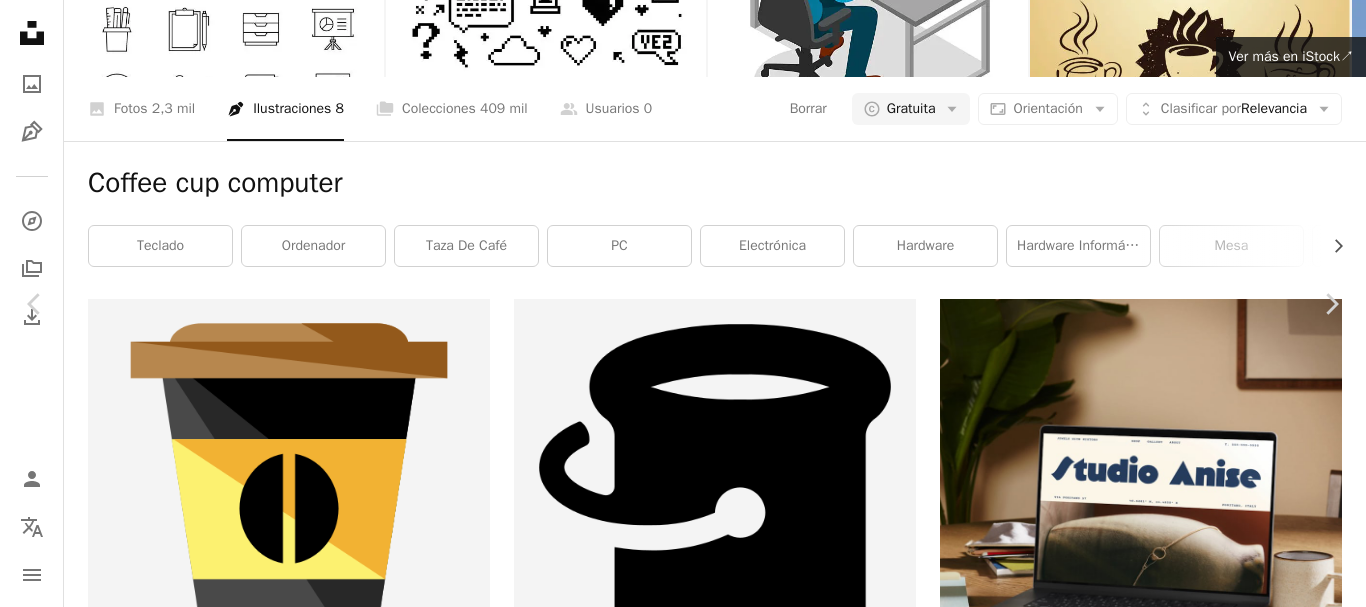 click on "An X shape" at bounding box center [20, 20] 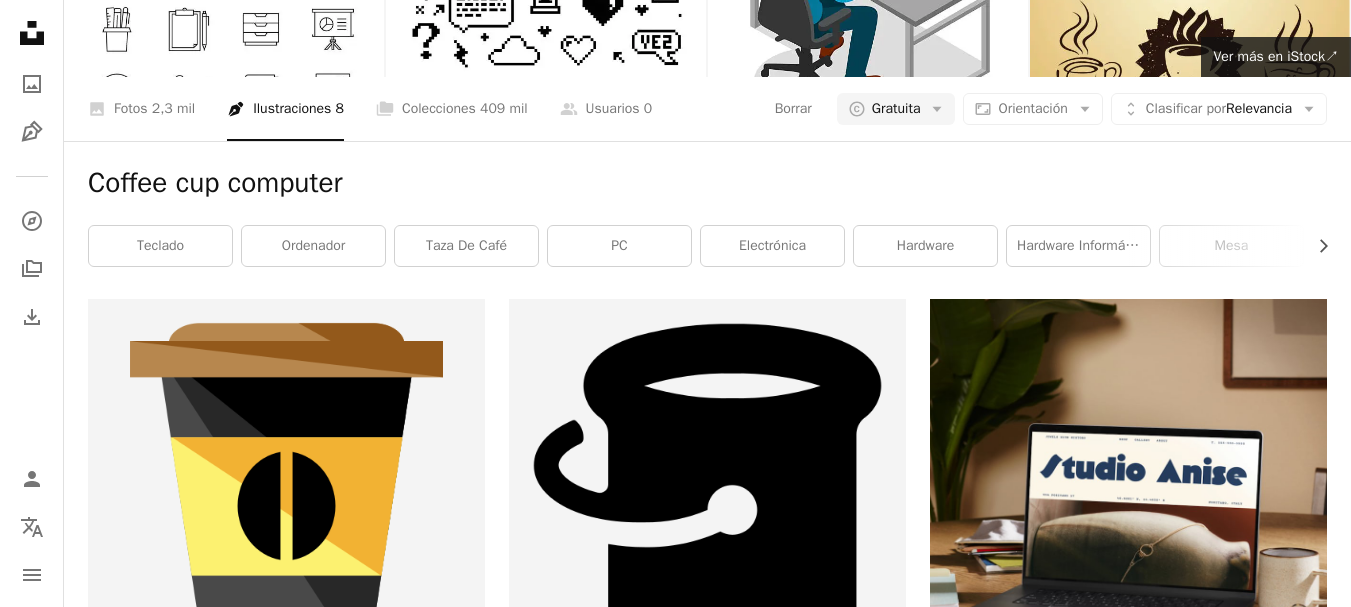 scroll, scrollTop: 0, scrollLeft: 0, axis: both 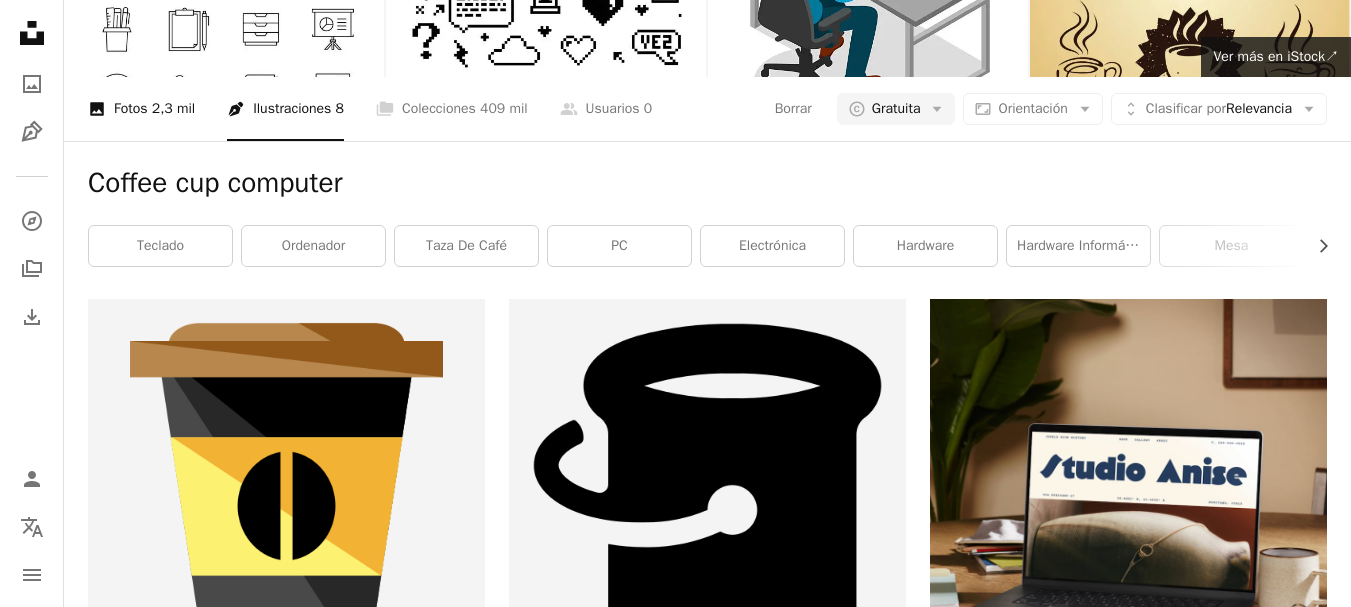 click on "A photo Fotos   2,3 mil" at bounding box center [141, 109] 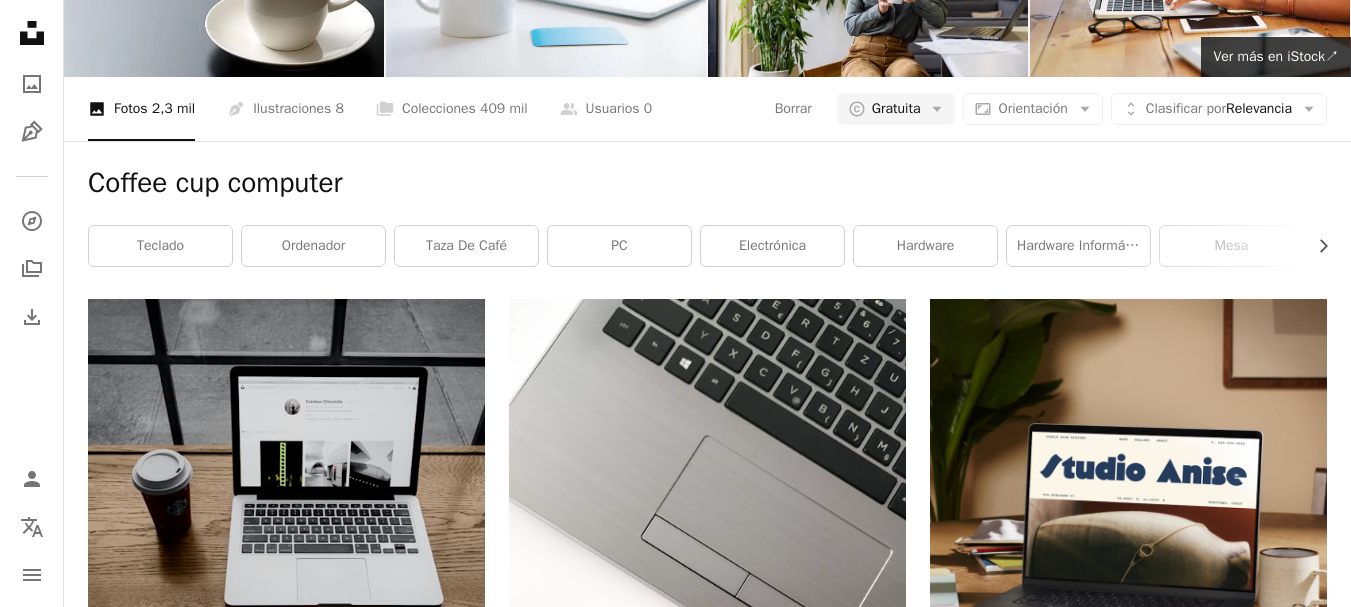scroll, scrollTop: 2300, scrollLeft: 0, axis: vertical 